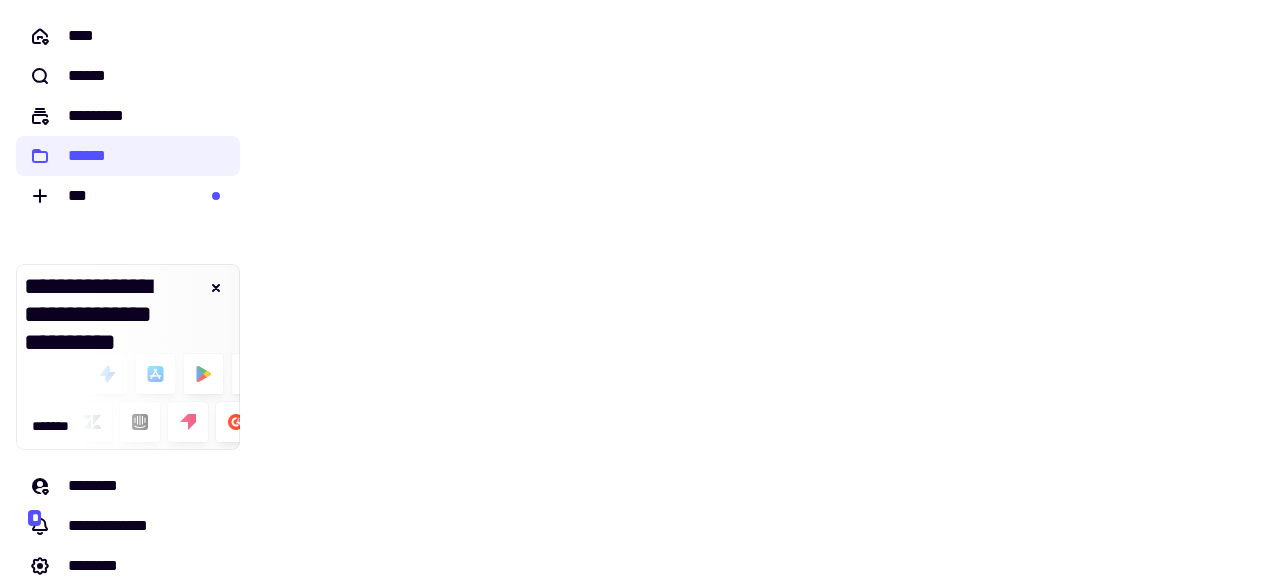 scroll, scrollTop: 0, scrollLeft: 0, axis: both 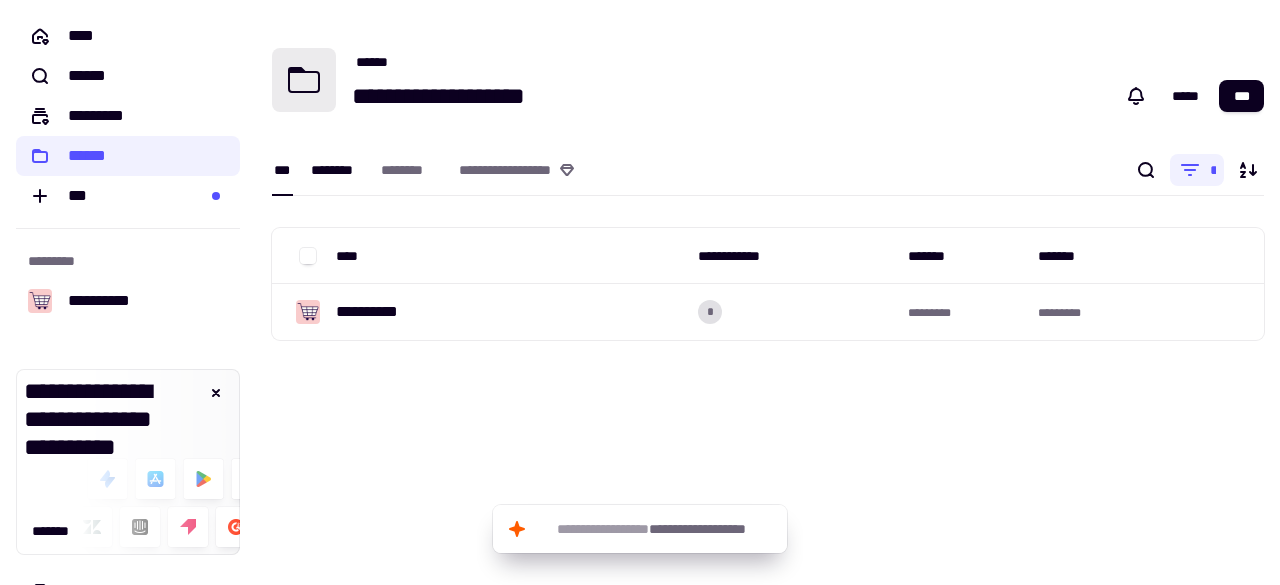 click on "********" at bounding box center (336, 170) 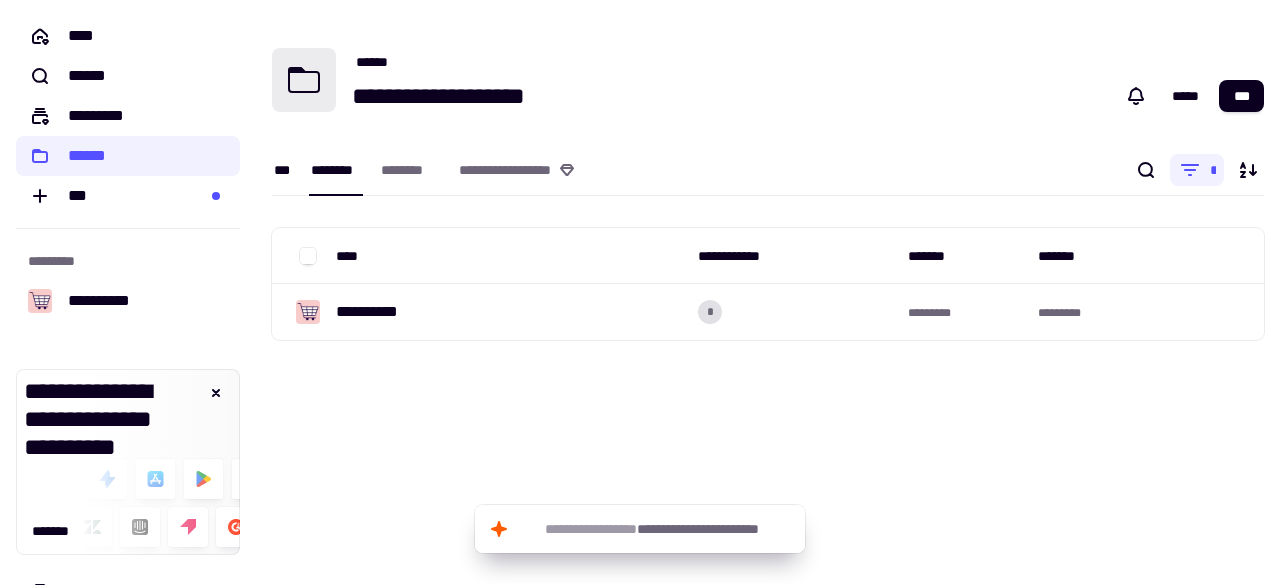 click on "***" at bounding box center (282, 169) 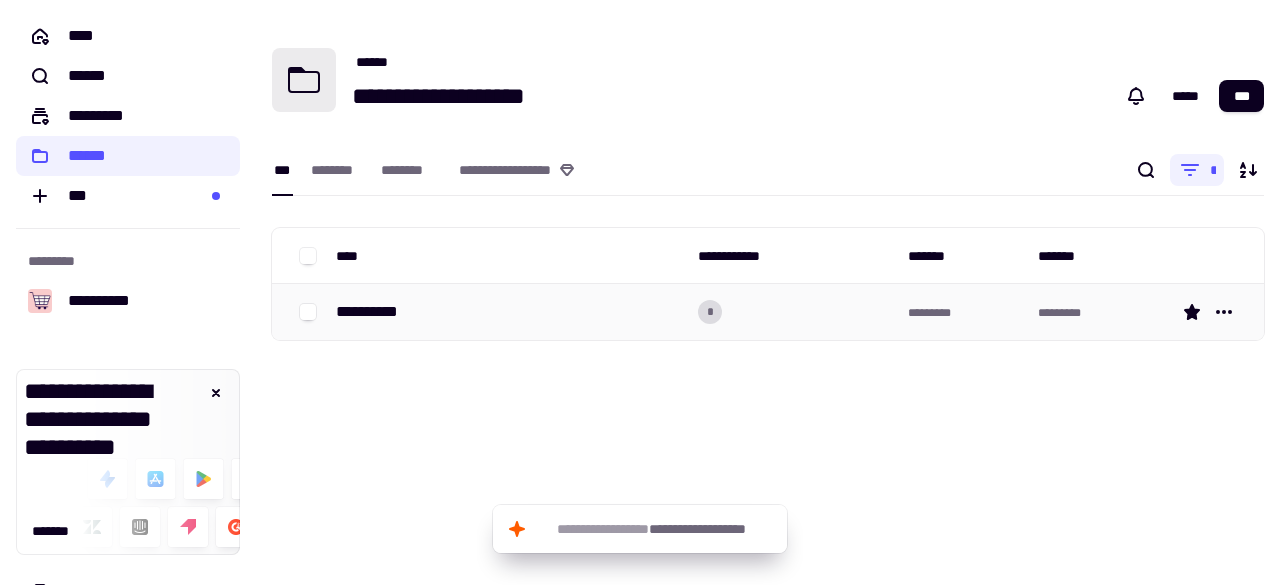 click on "**********" at bounding box center (375, 312) 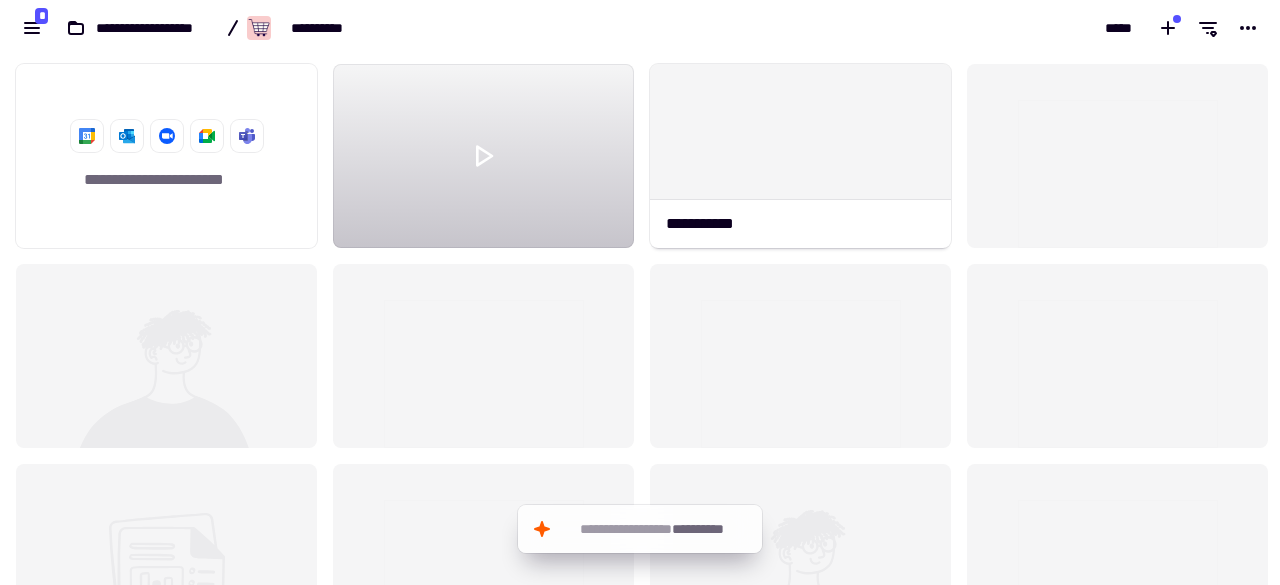 scroll, scrollTop: 16, scrollLeft: 16, axis: both 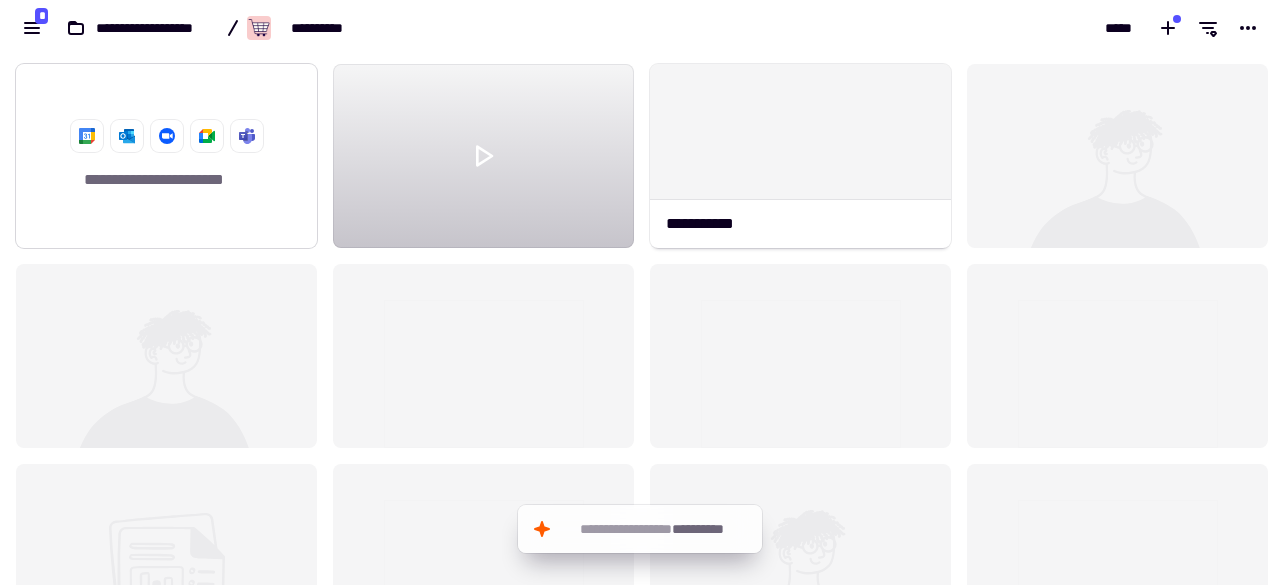 click on "**********" 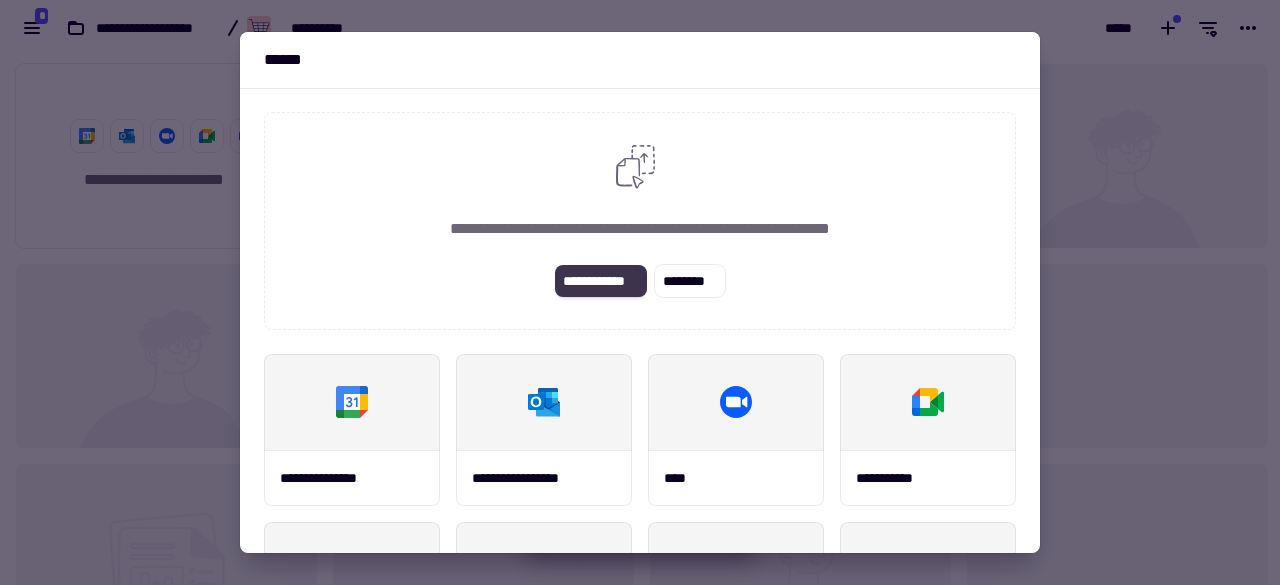 click on "**********" 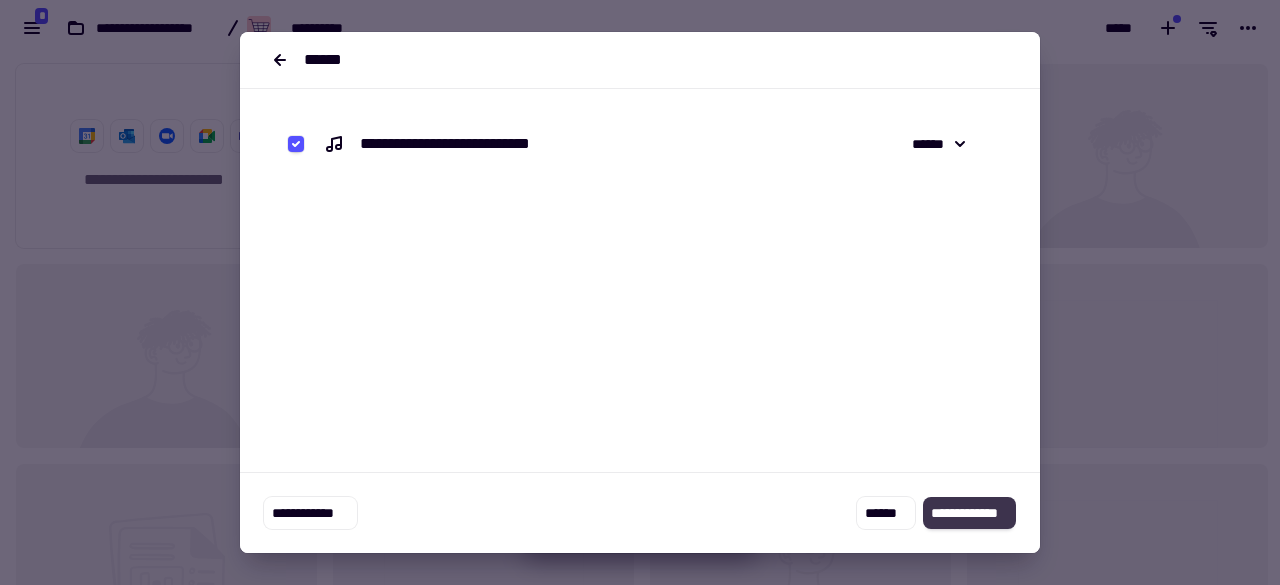 click on "**********" 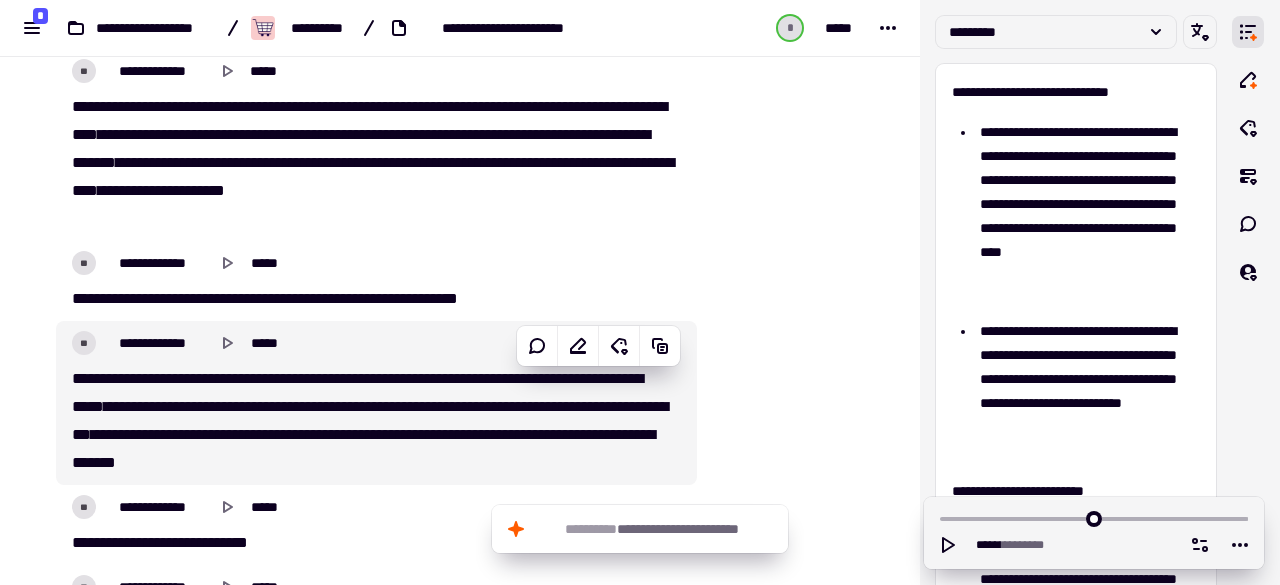 scroll, scrollTop: 3826, scrollLeft: 0, axis: vertical 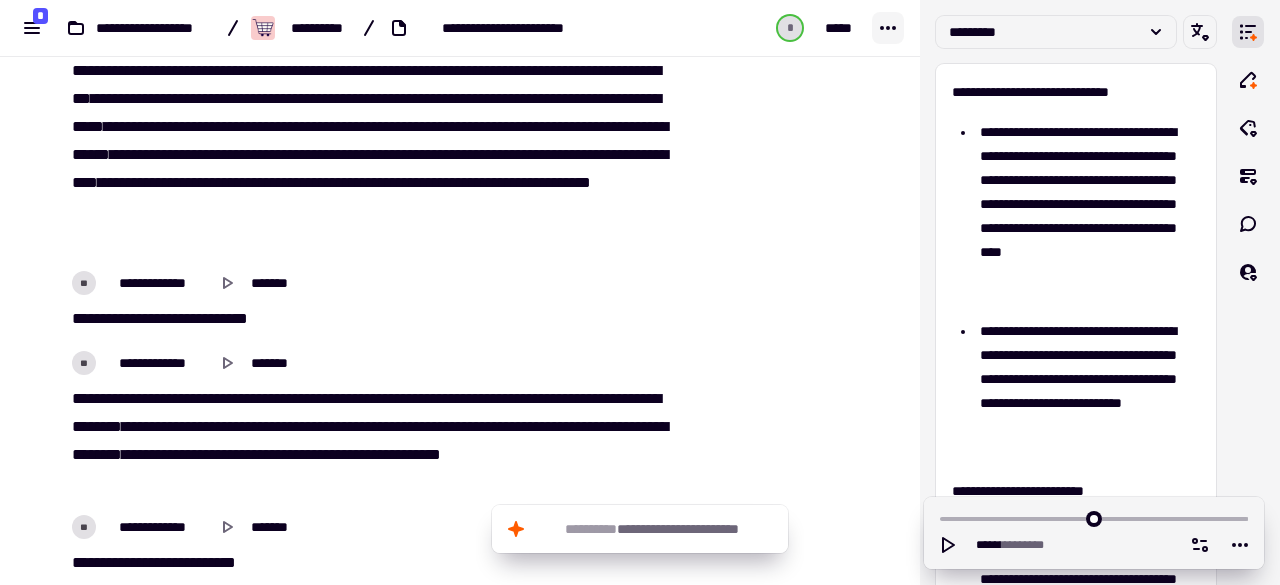 click 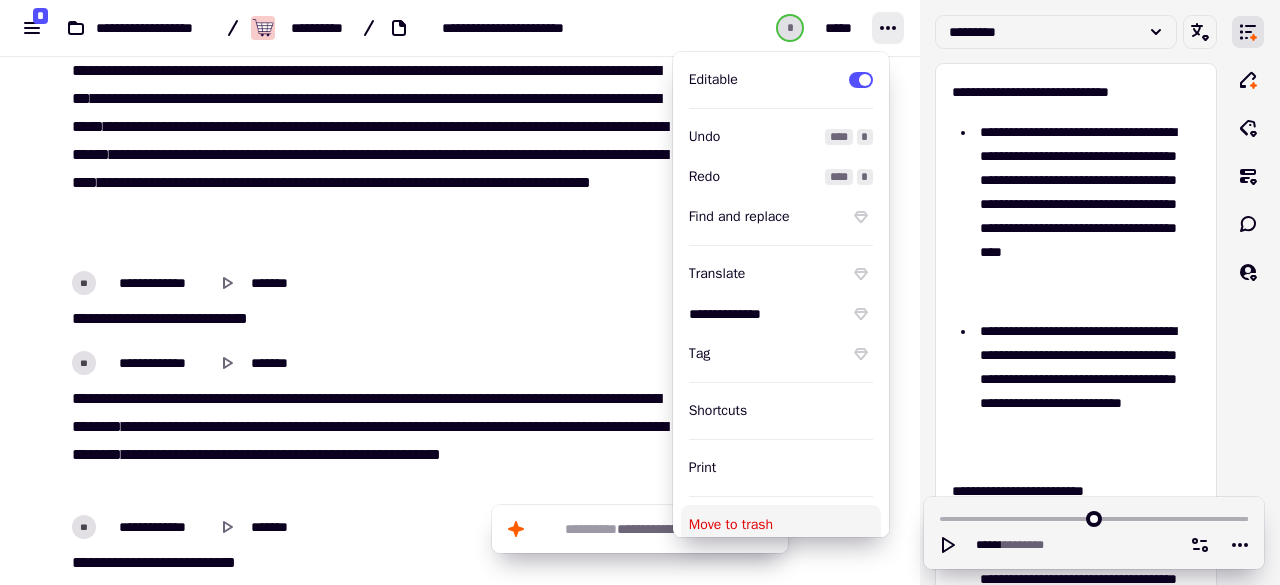 scroll, scrollTop: 112, scrollLeft: 0, axis: vertical 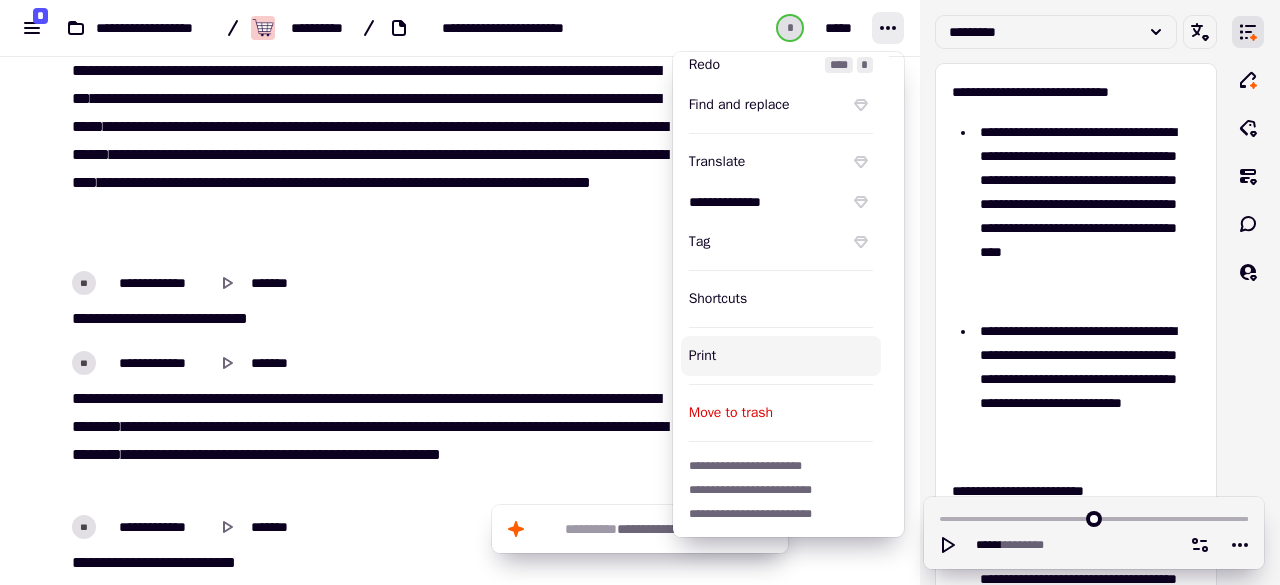 click on "**********" at bounding box center [460, -19059] 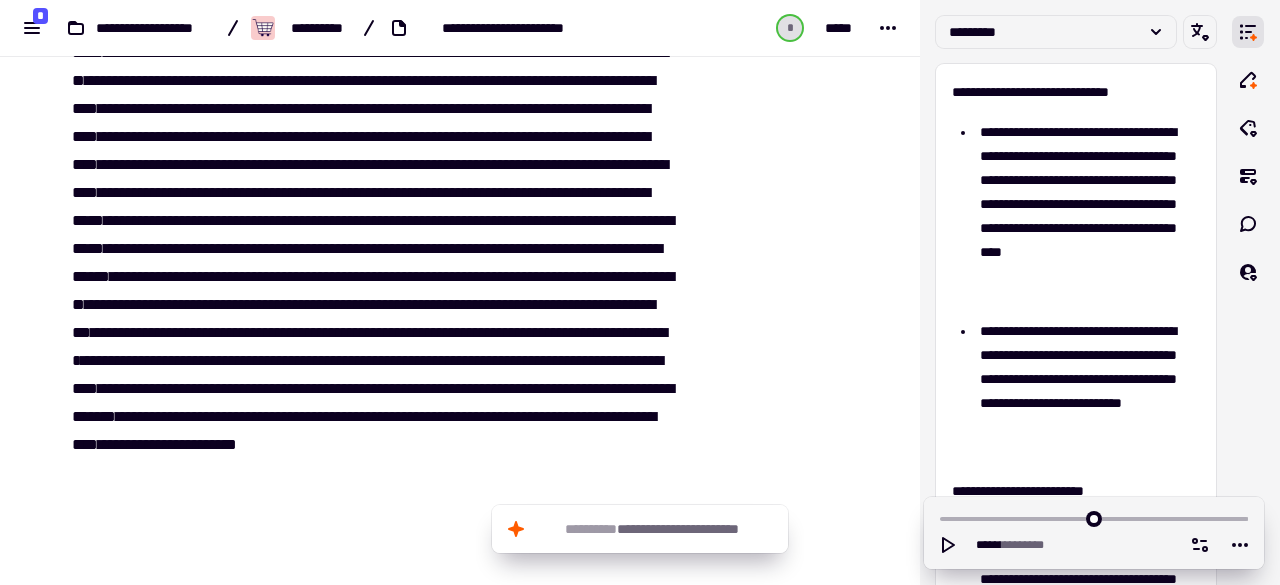 scroll, scrollTop: 42130, scrollLeft: 0, axis: vertical 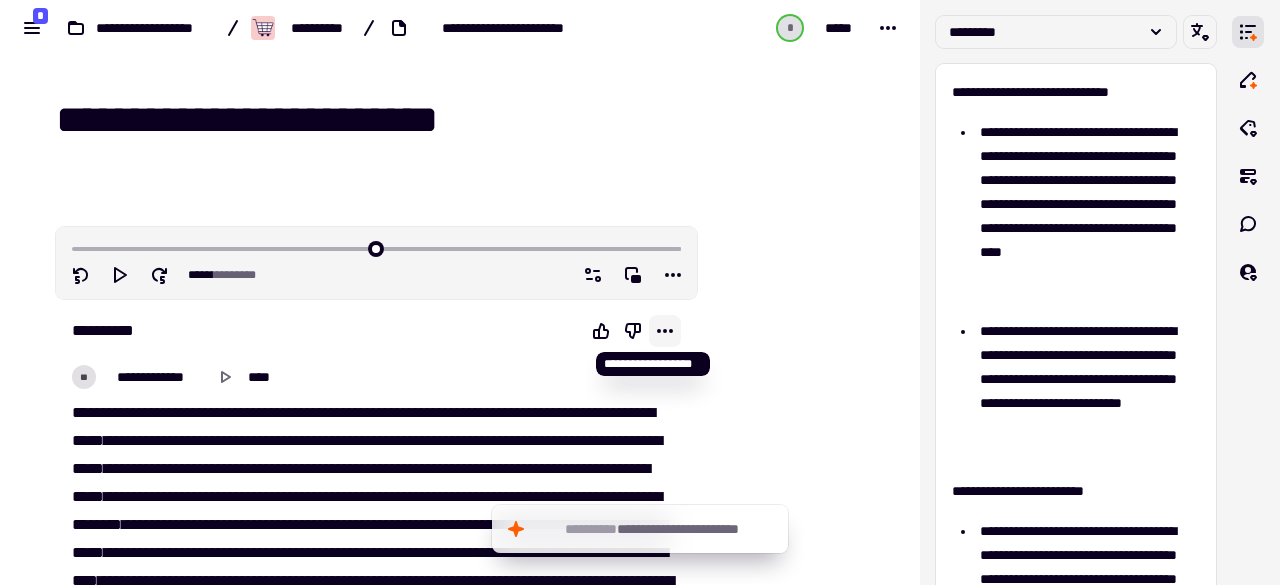 click 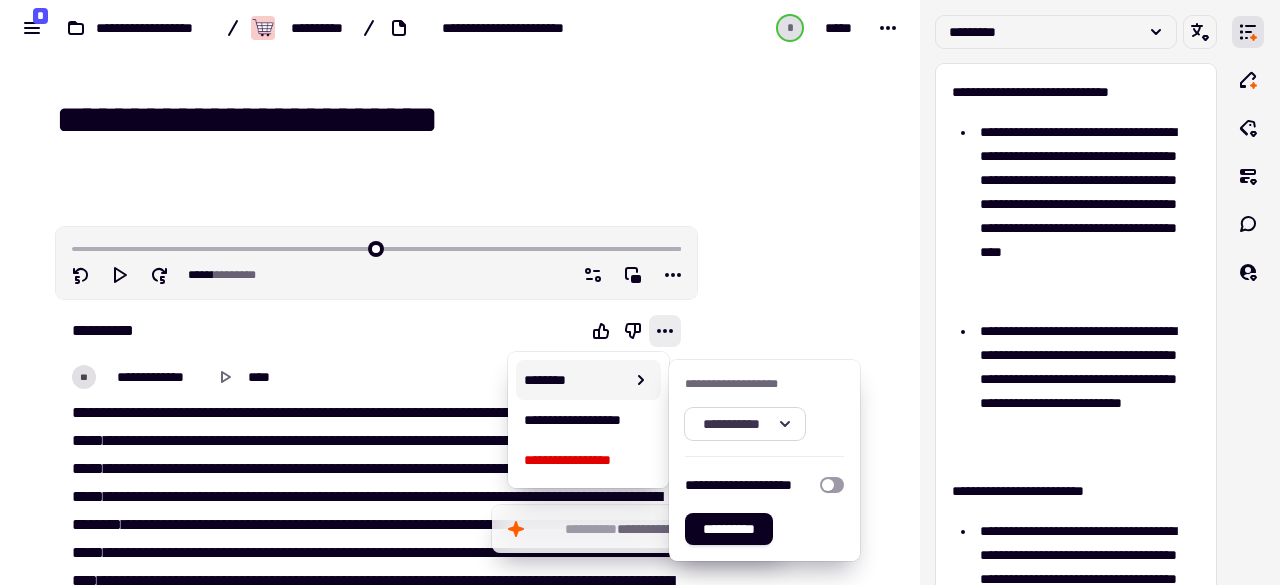 click on "**********" 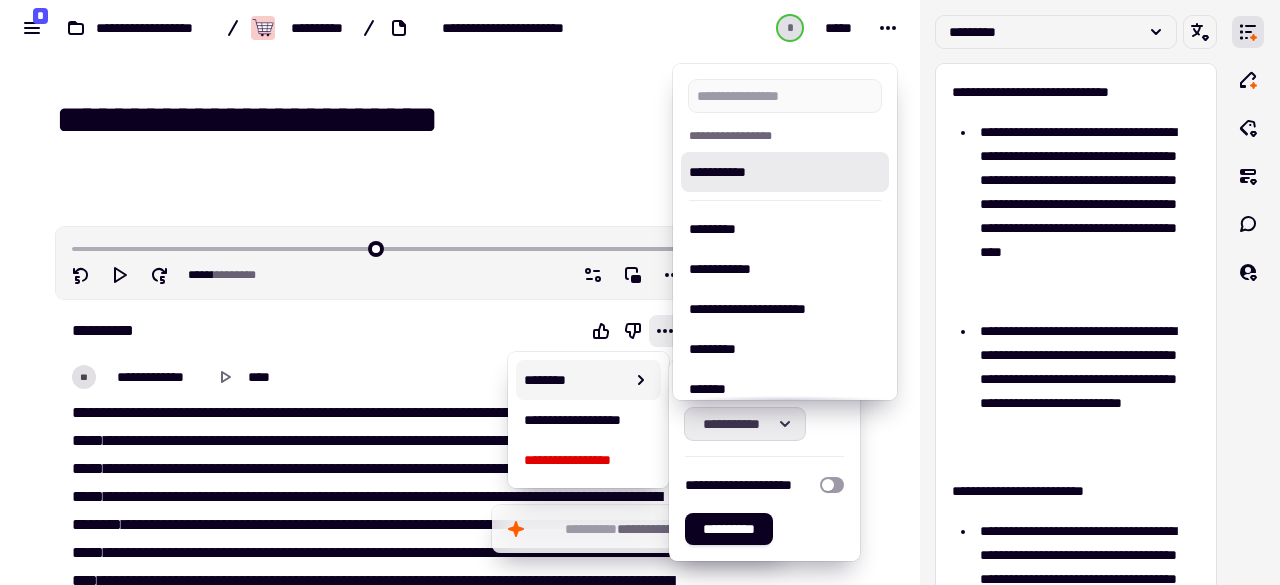 click on "**********" 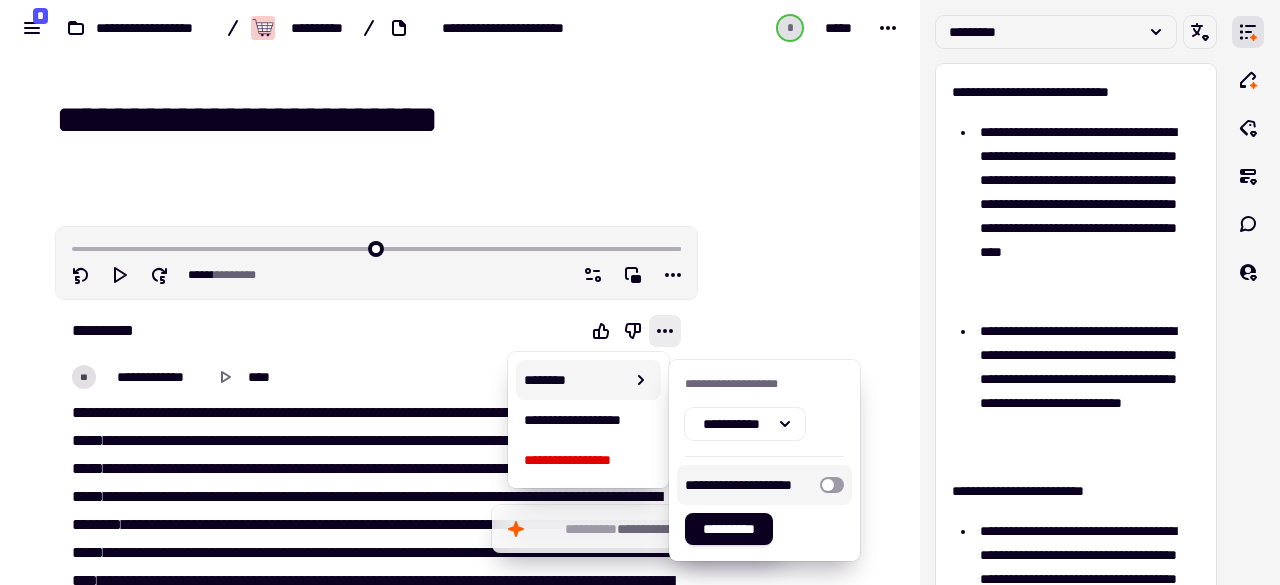 click at bounding box center [832, 485] 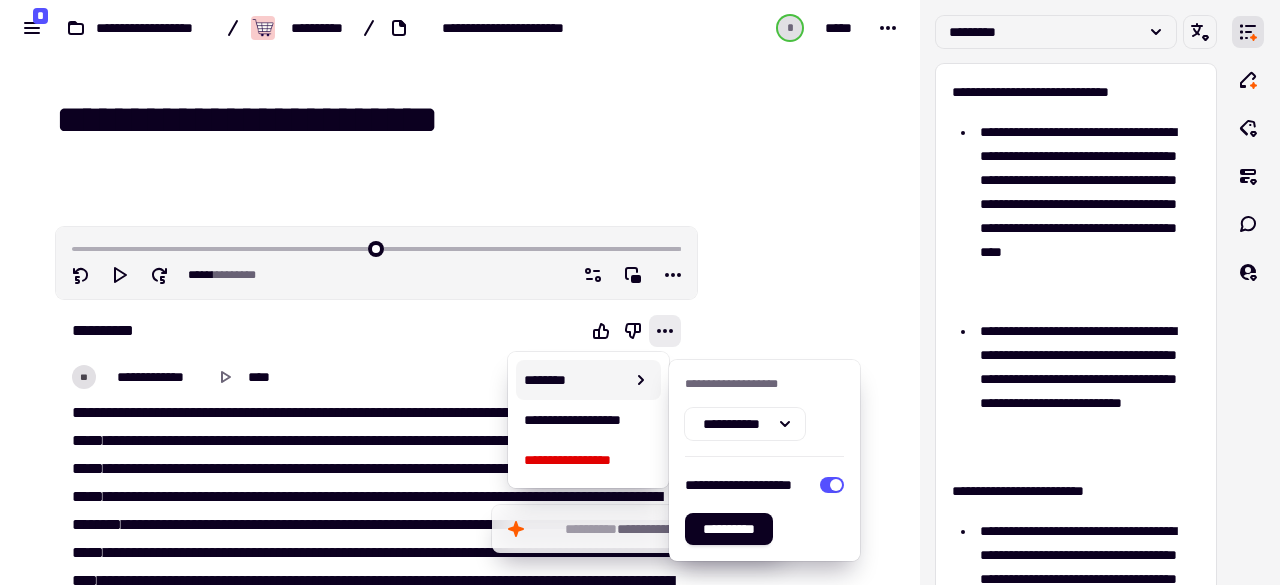 click at bounding box center (794, 27153) 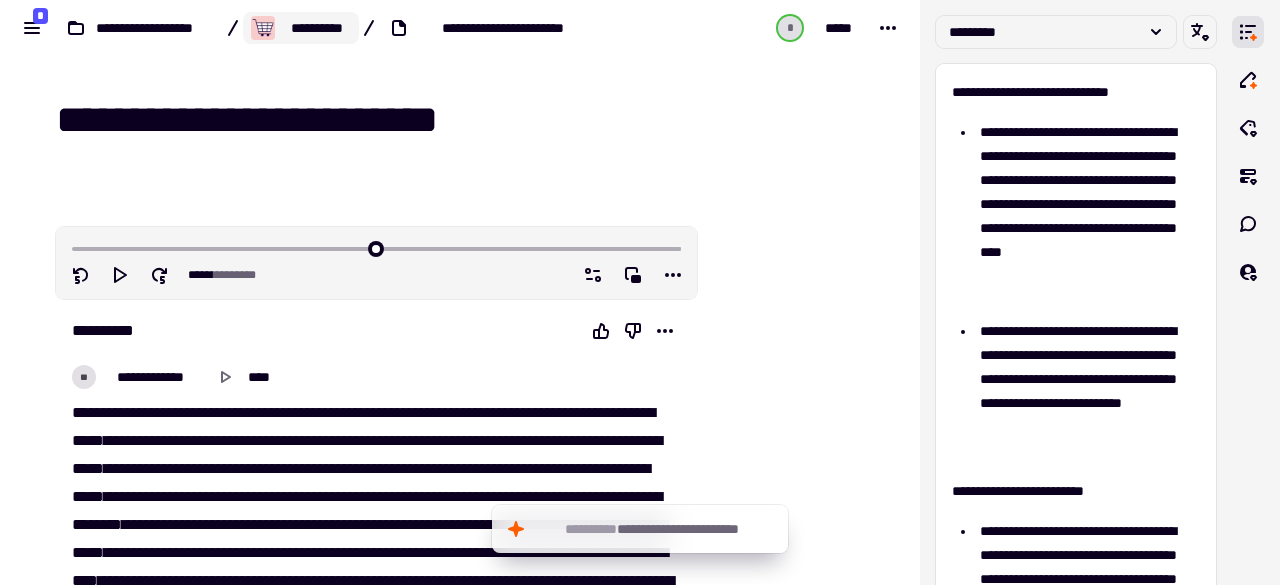 click on "**********" 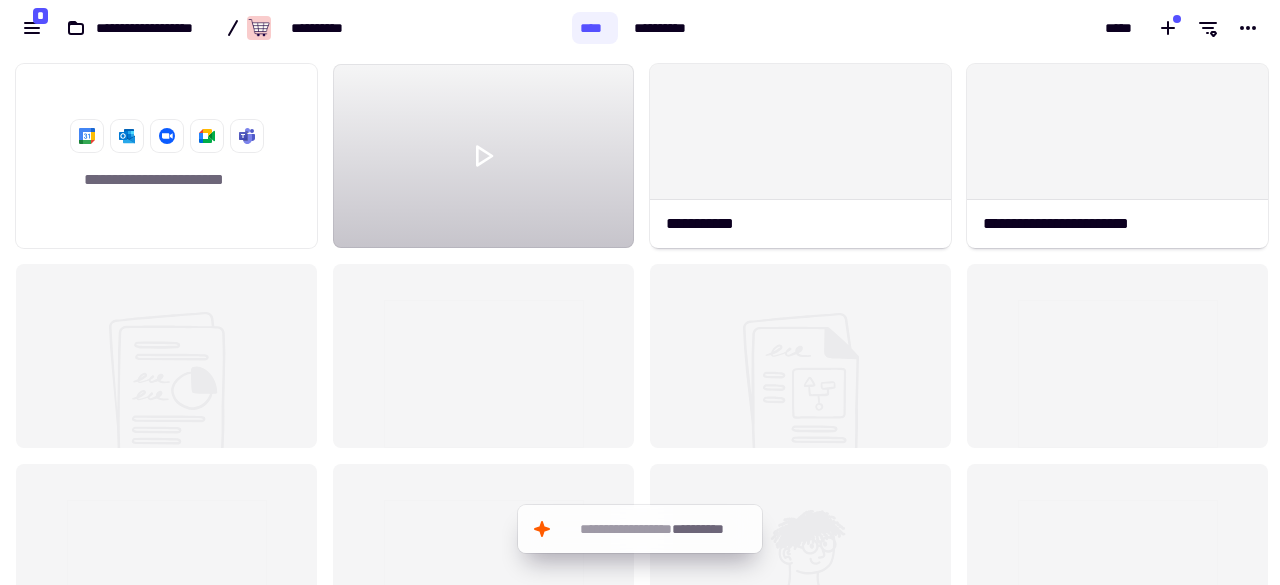 scroll, scrollTop: 16, scrollLeft: 16, axis: both 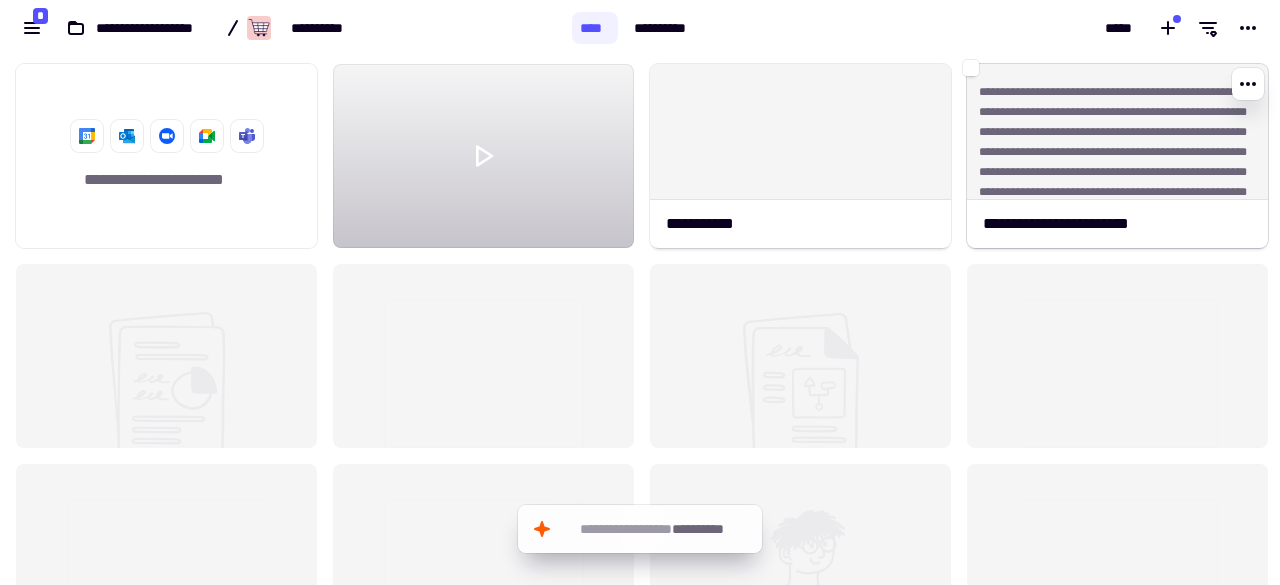 click on "**********" 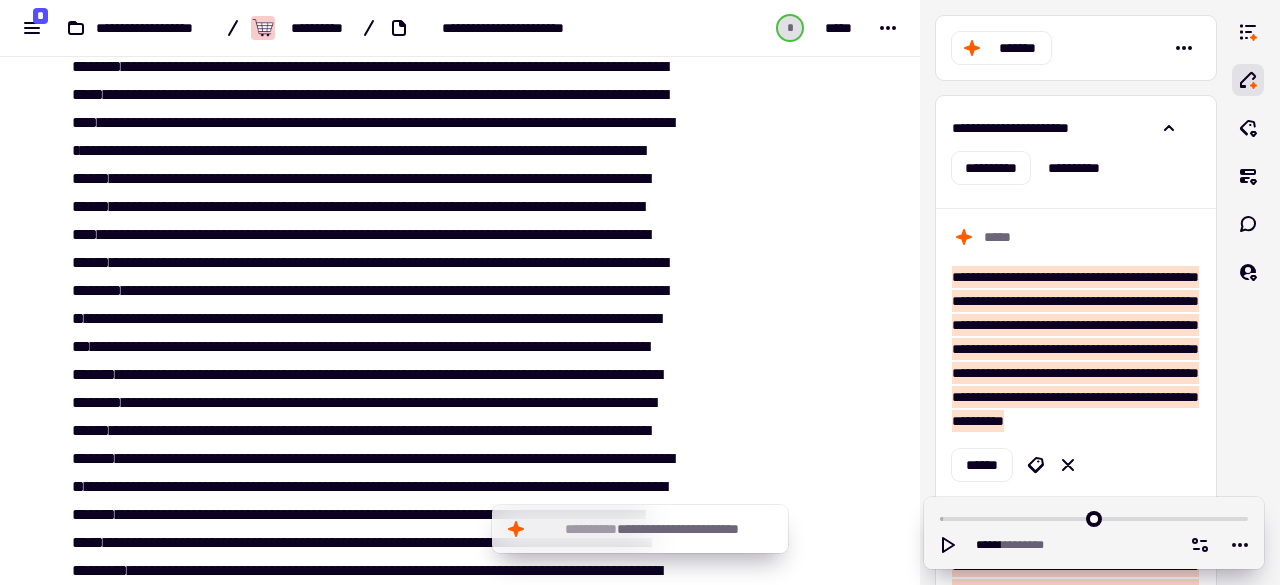 scroll, scrollTop: 0, scrollLeft: 0, axis: both 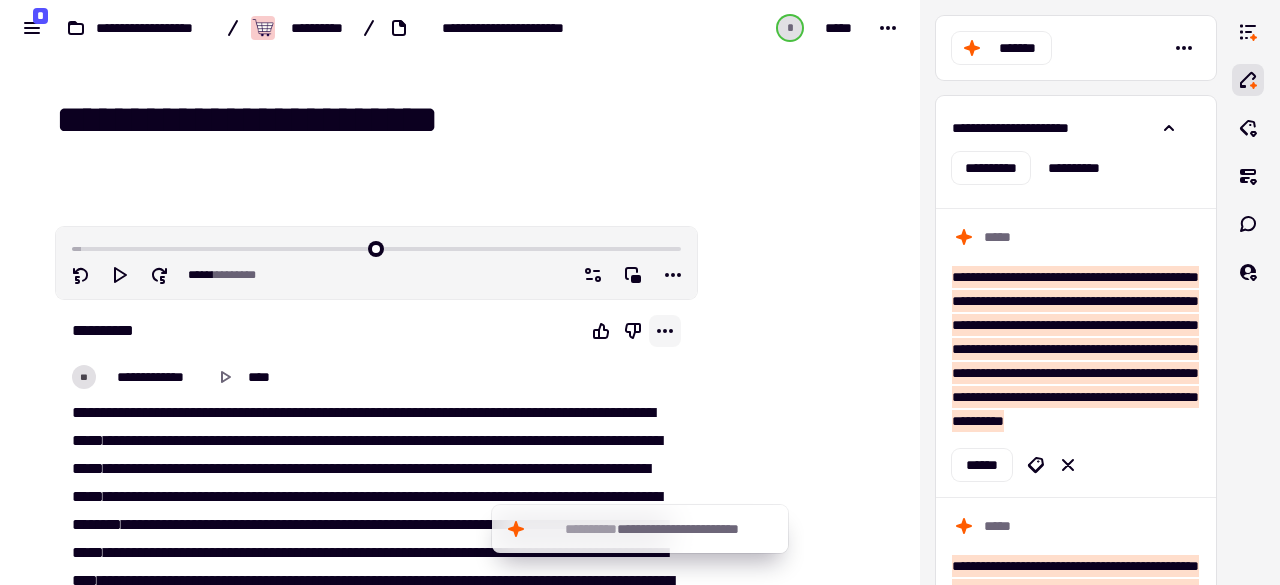 click 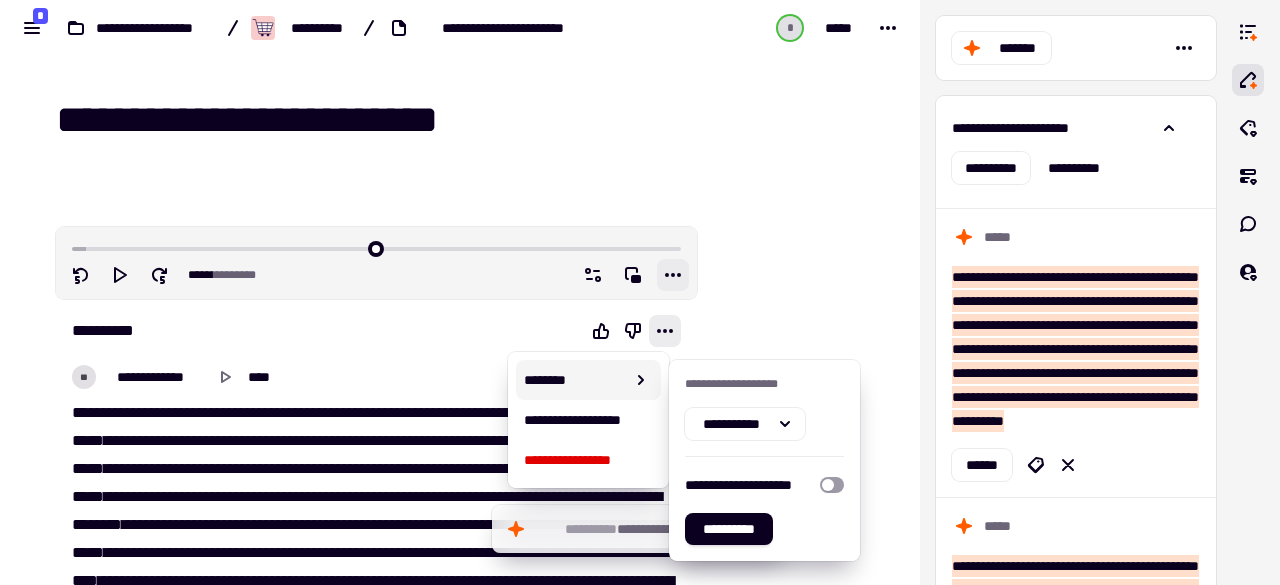click 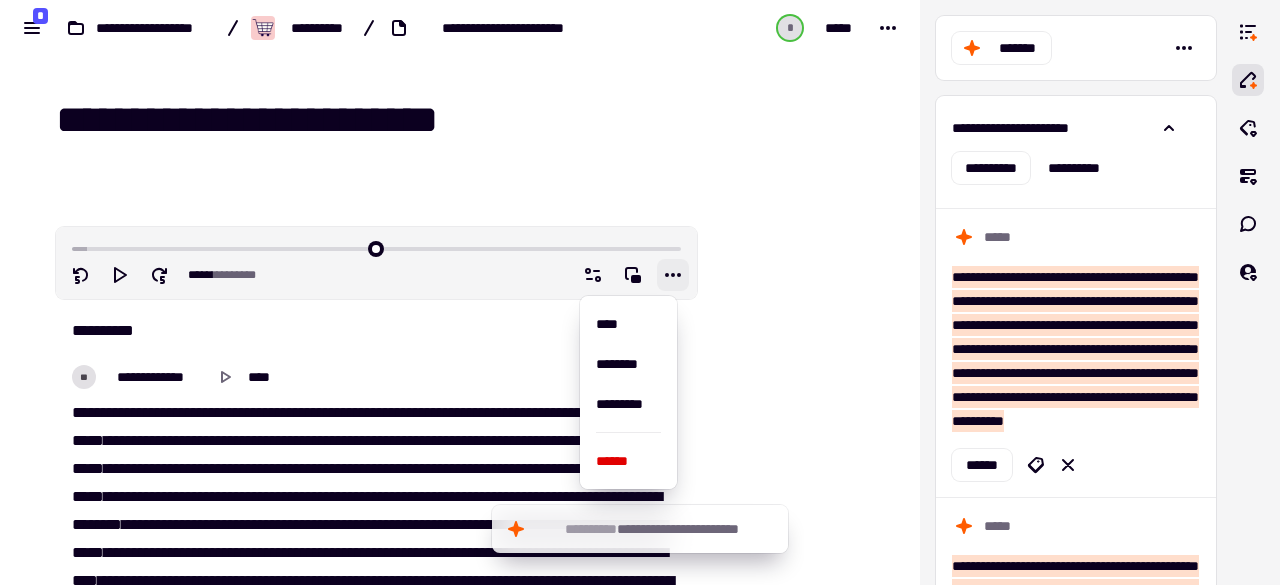 click 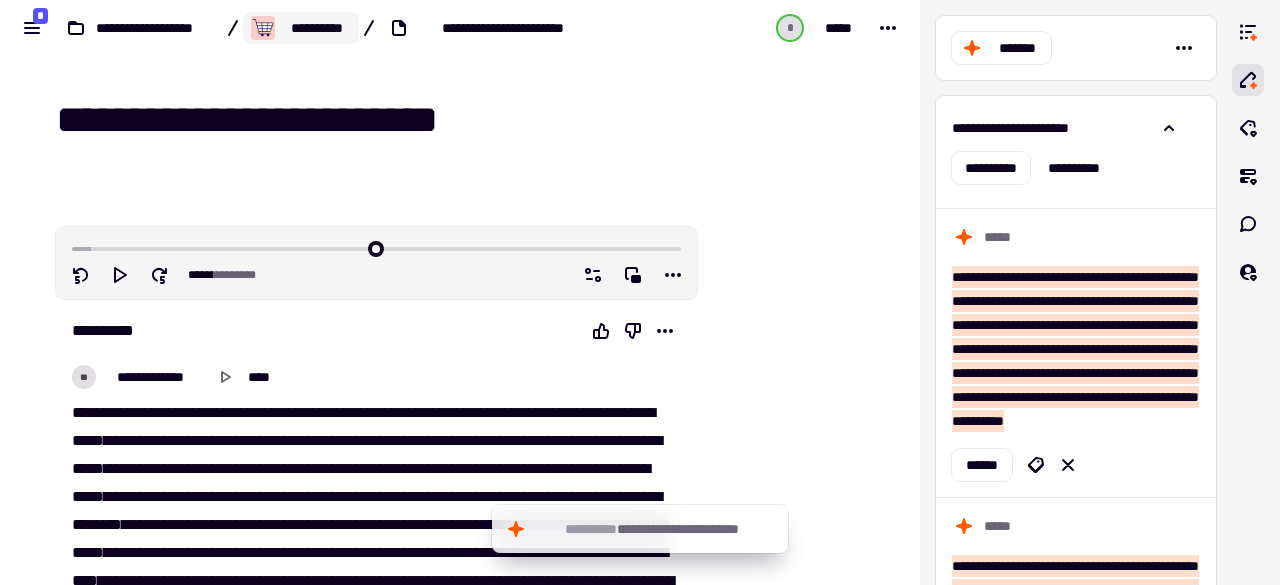click on "**********" 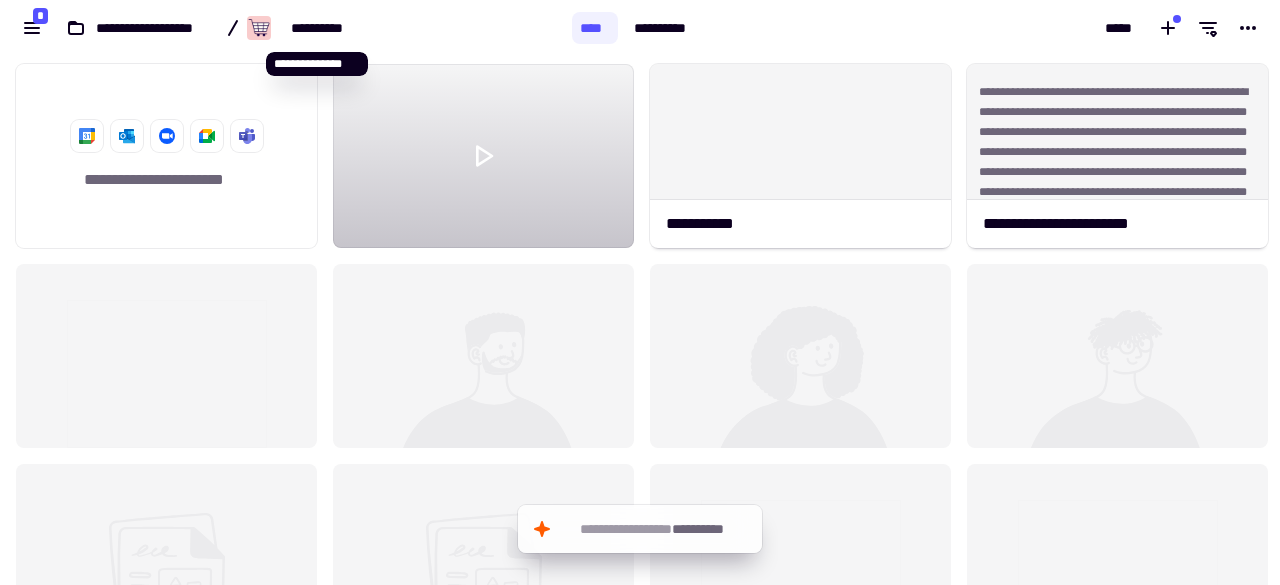 scroll, scrollTop: 16, scrollLeft: 16, axis: both 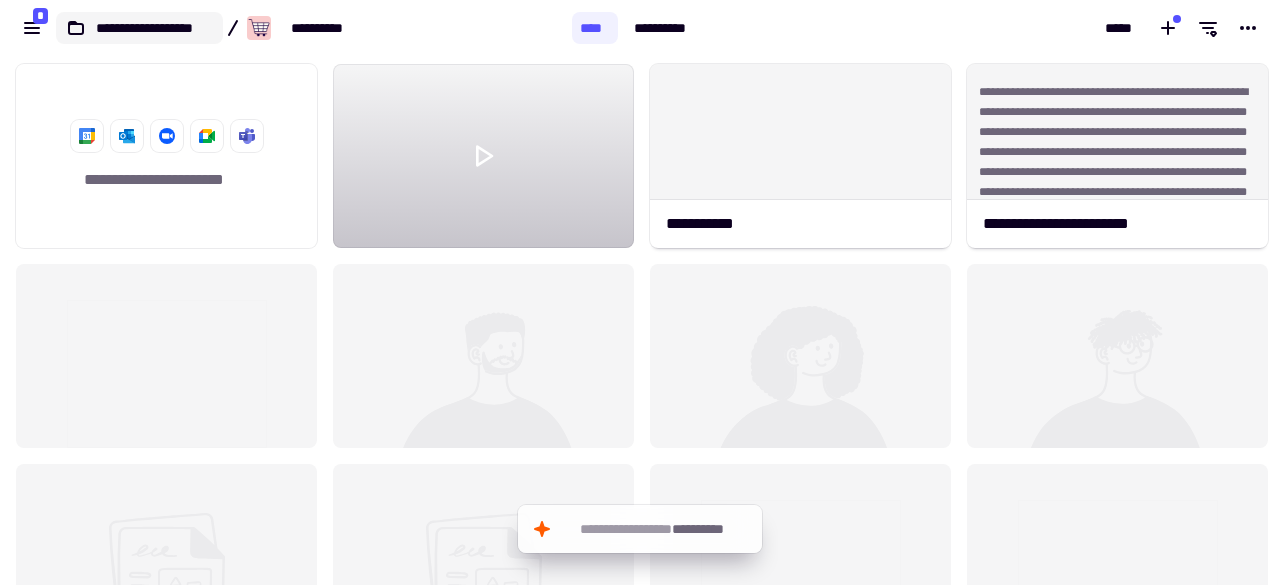 click on "**********" 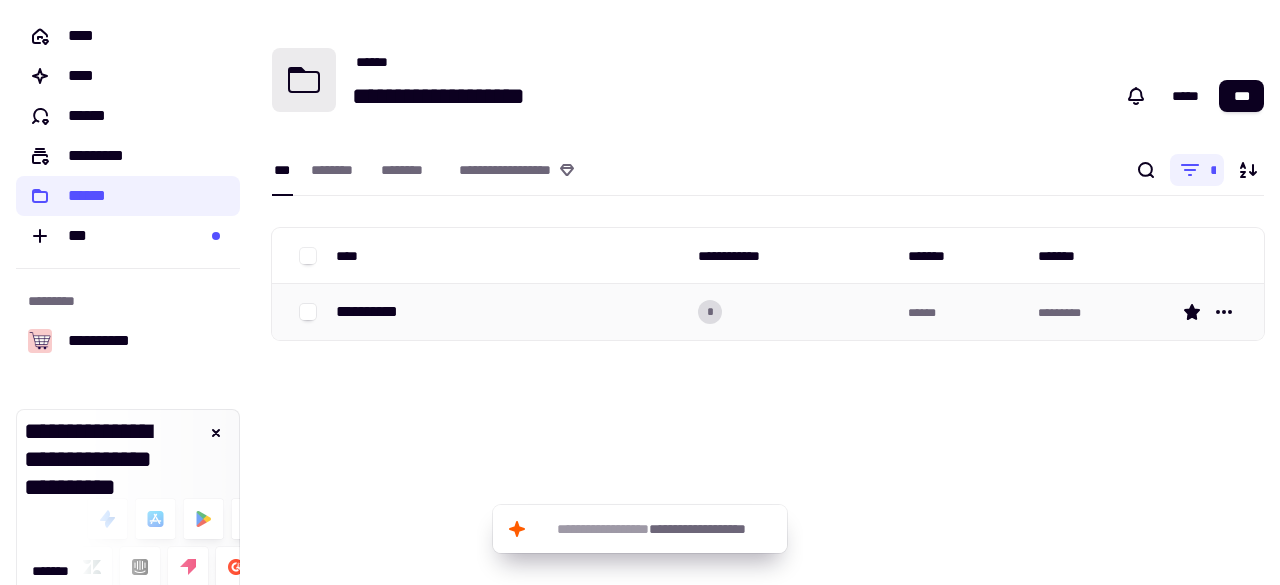 click on "**********" at bounding box center (509, 312) 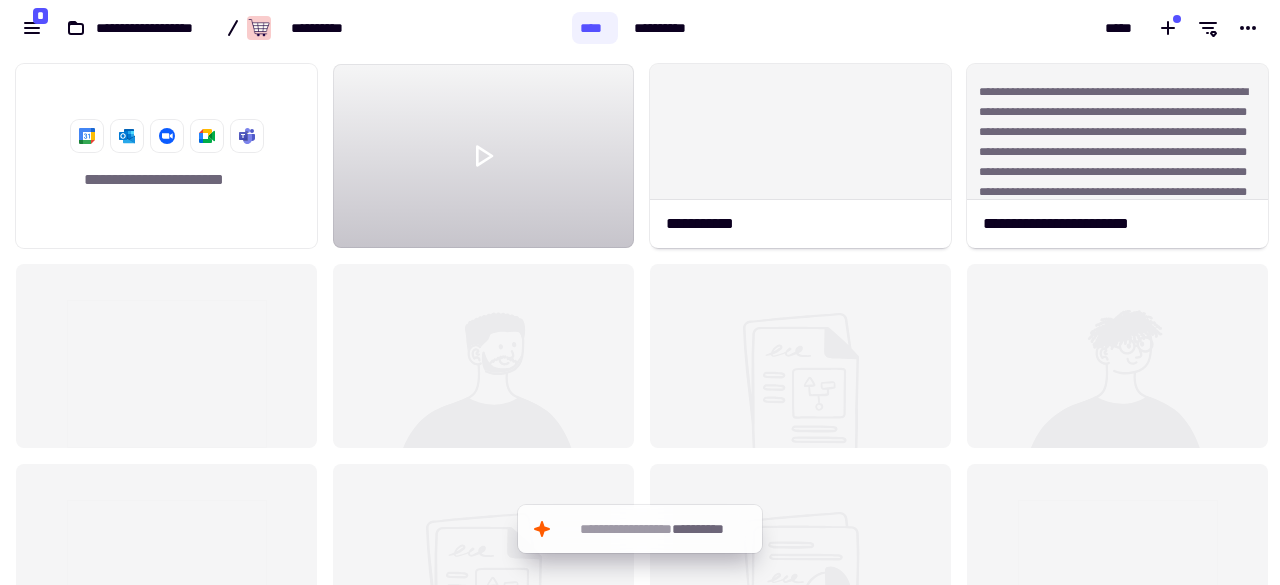 scroll, scrollTop: 16, scrollLeft: 16, axis: both 